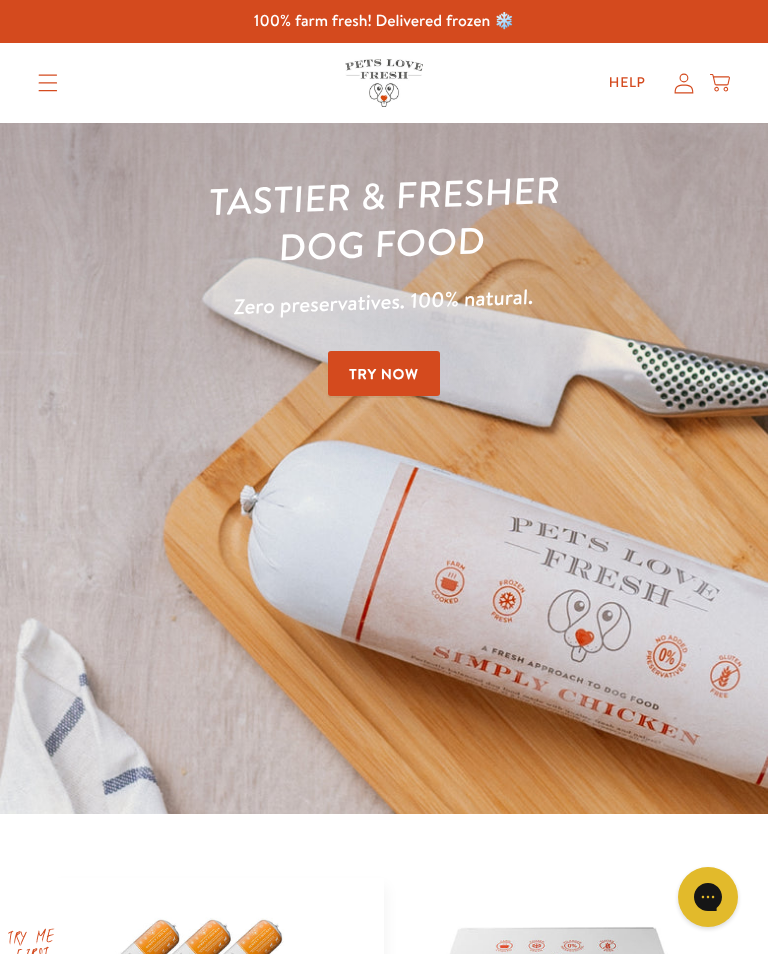 scroll, scrollTop: 0, scrollLeft: 0, axis: both 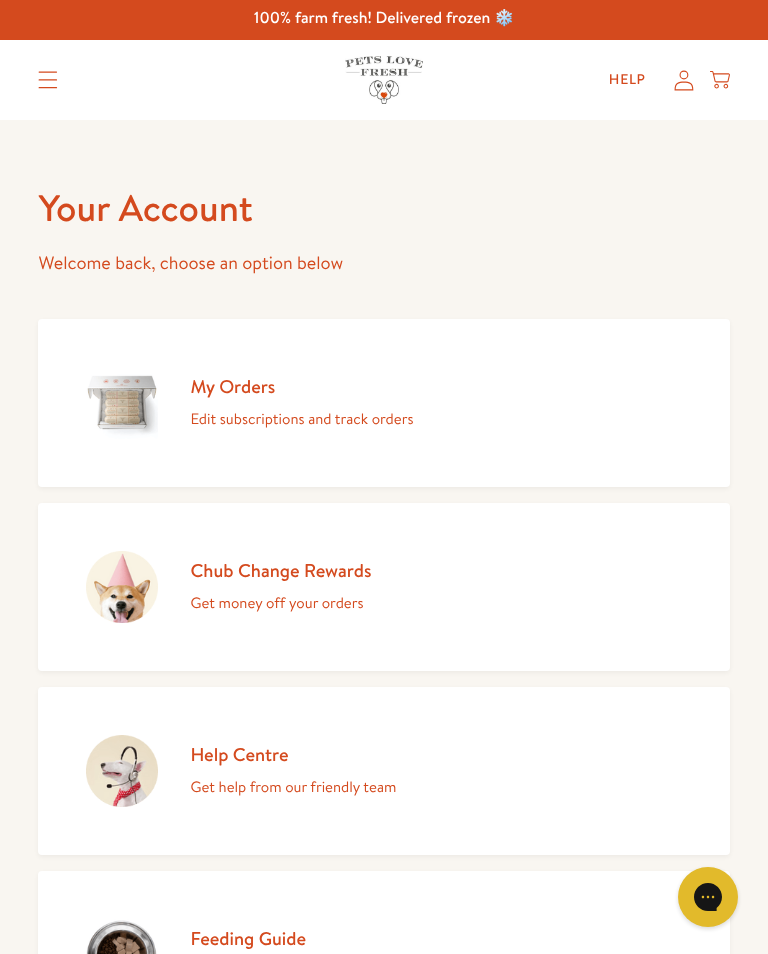 click on "My Orders" at bounding box center (301, 386) 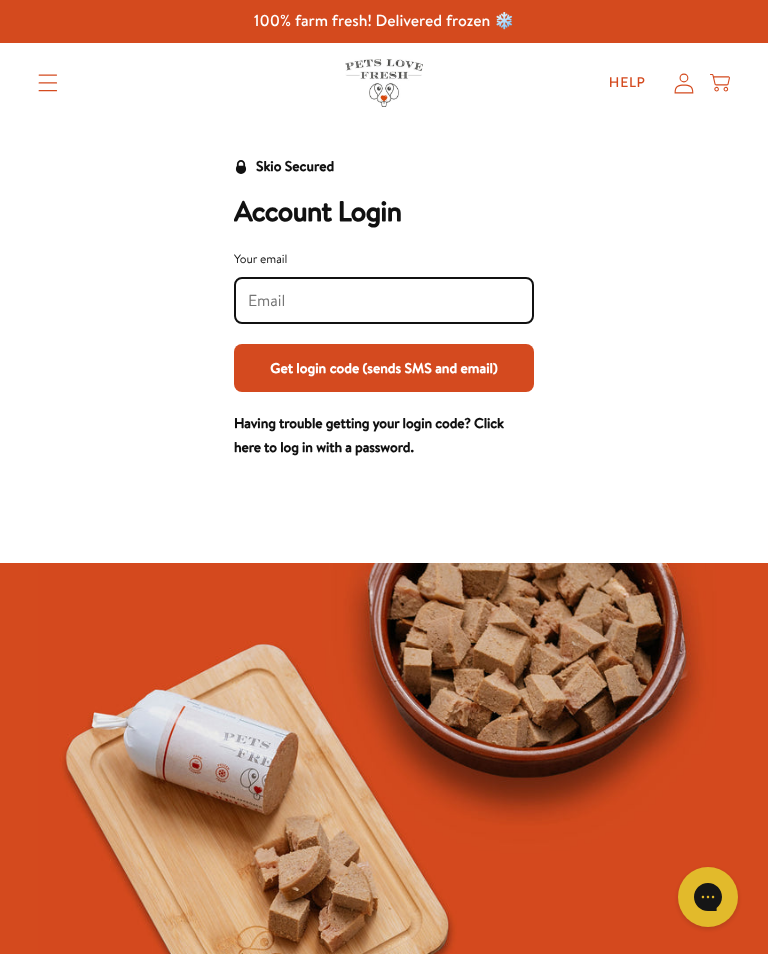scroll, scrollTop: 0, scrollLeft: 0, axis: both 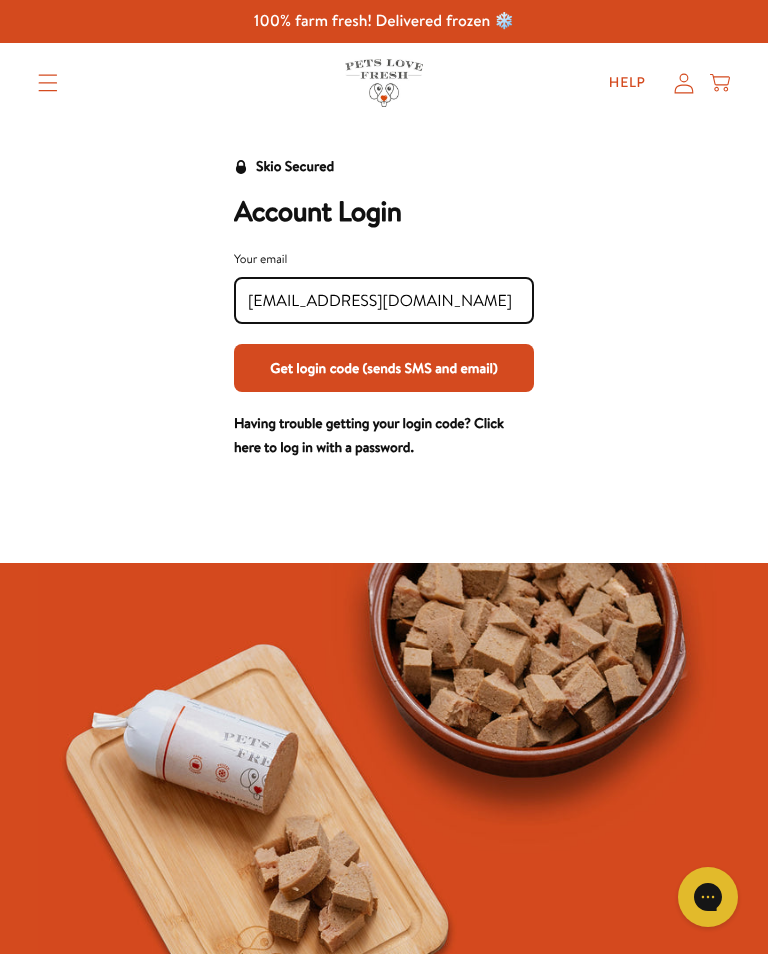 click on "Get login code (sends SMS and email)" at bounding box center [384, 368] 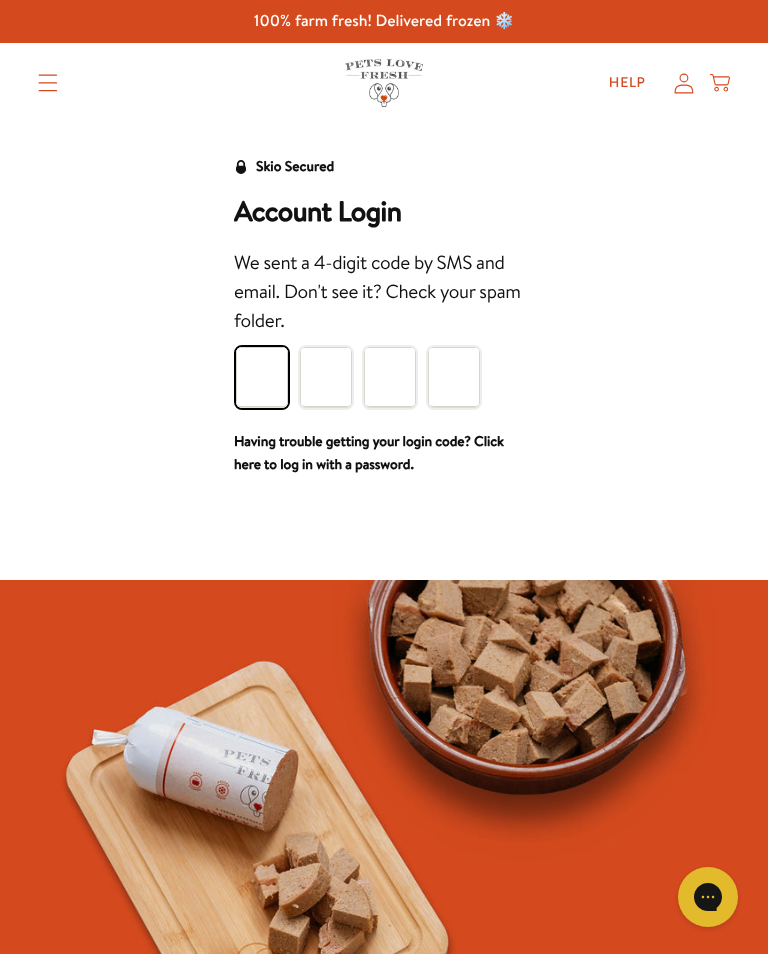 click at bounding box center [262, 377] 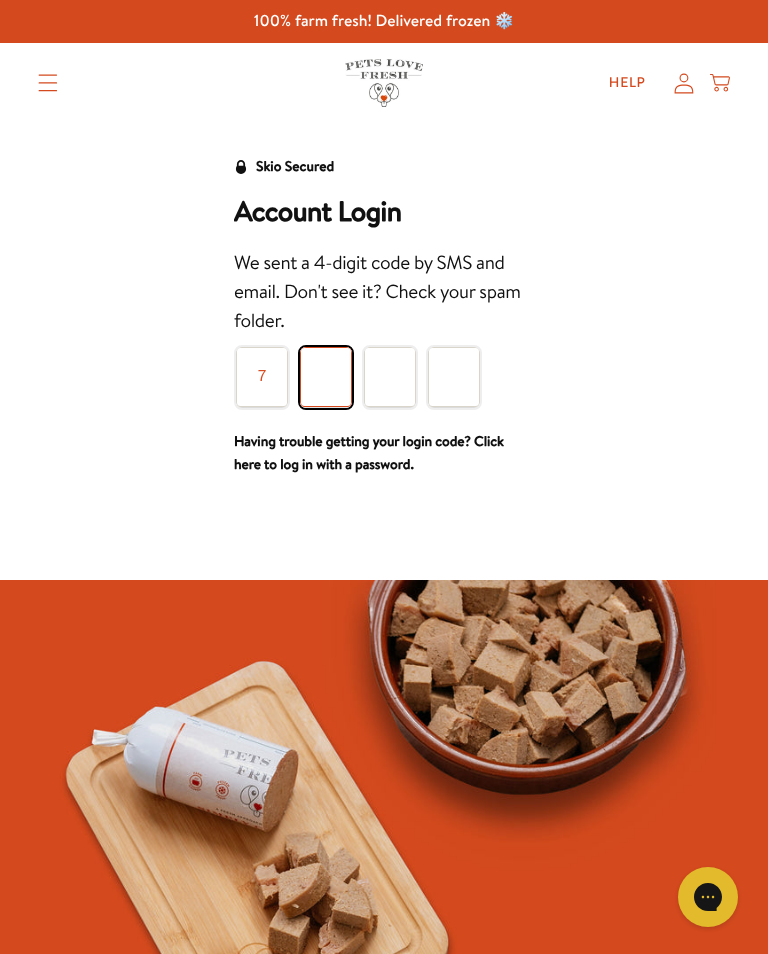 type on "0" 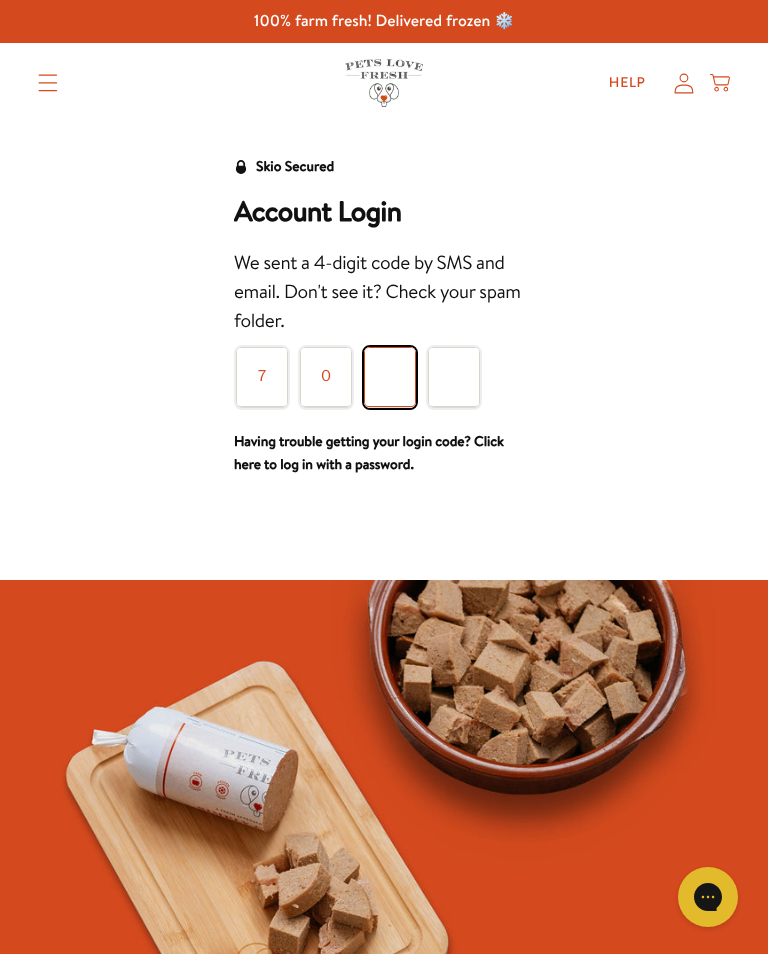 type on "7" 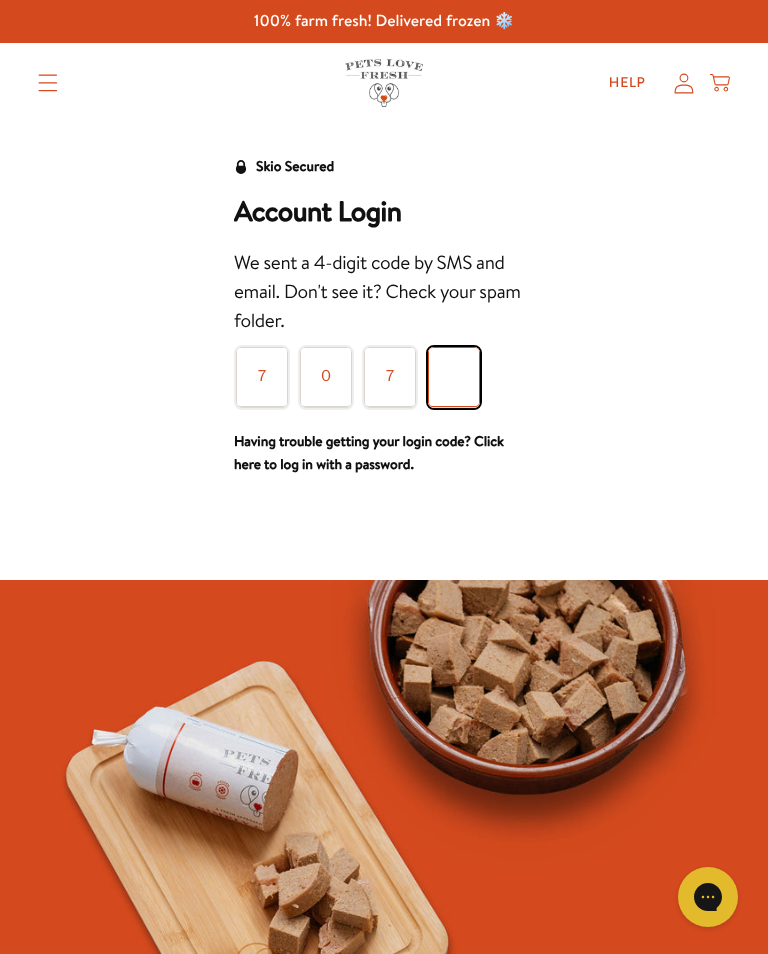 type on "7" 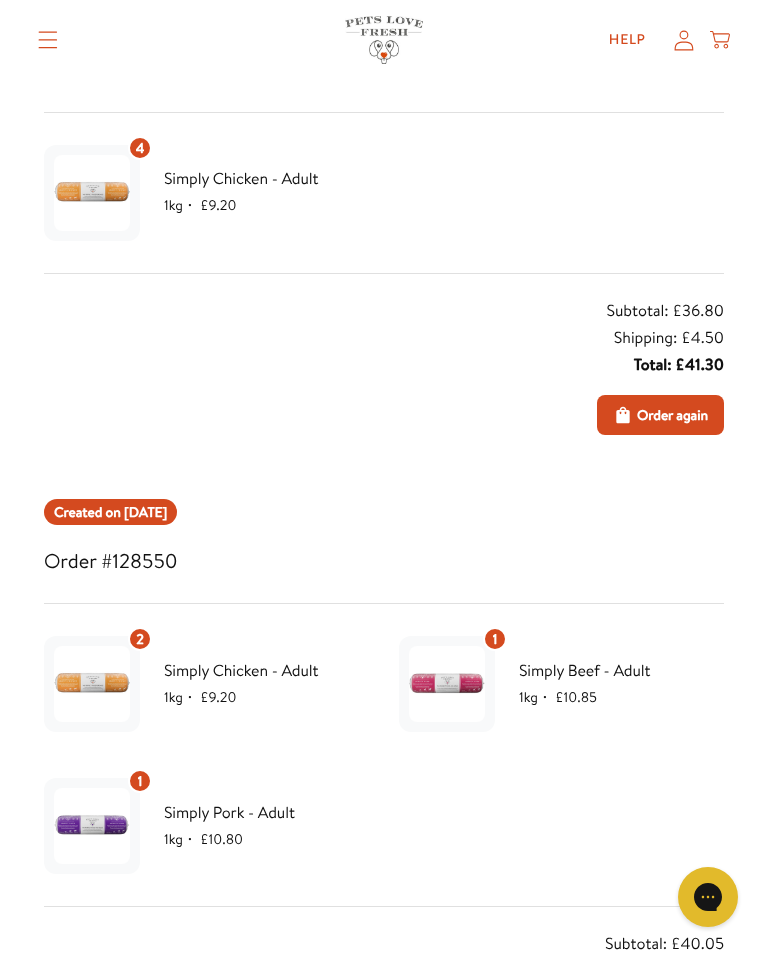 scroll, scrollTop: 820, scrollLeft: 0, axis: vertical 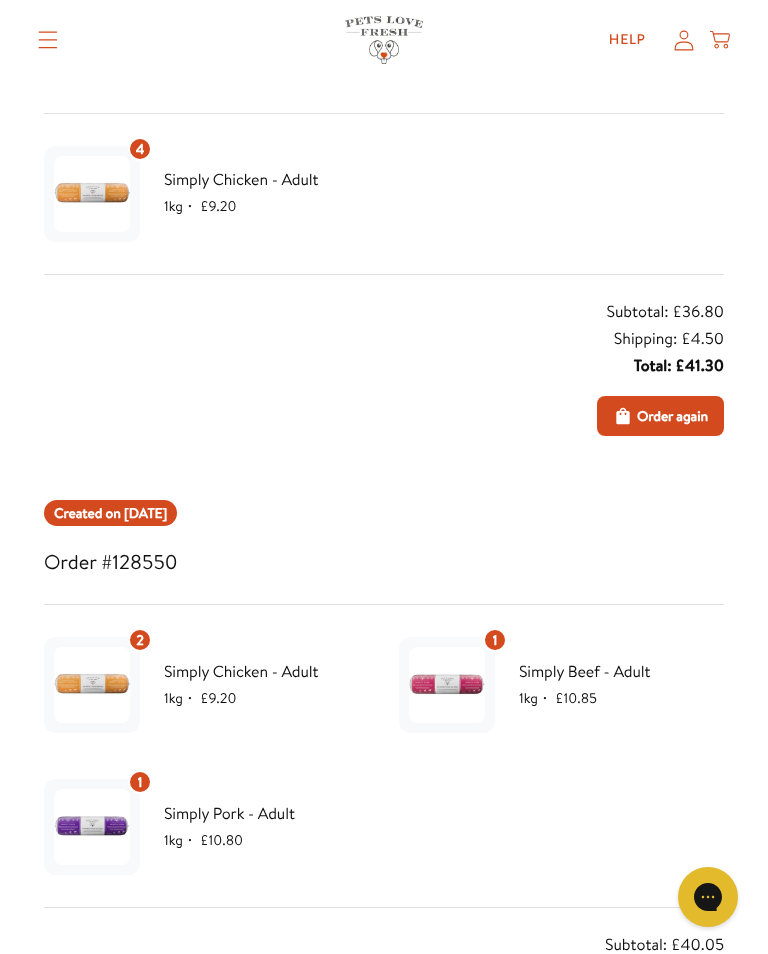 click at bounding box center [92, 194] 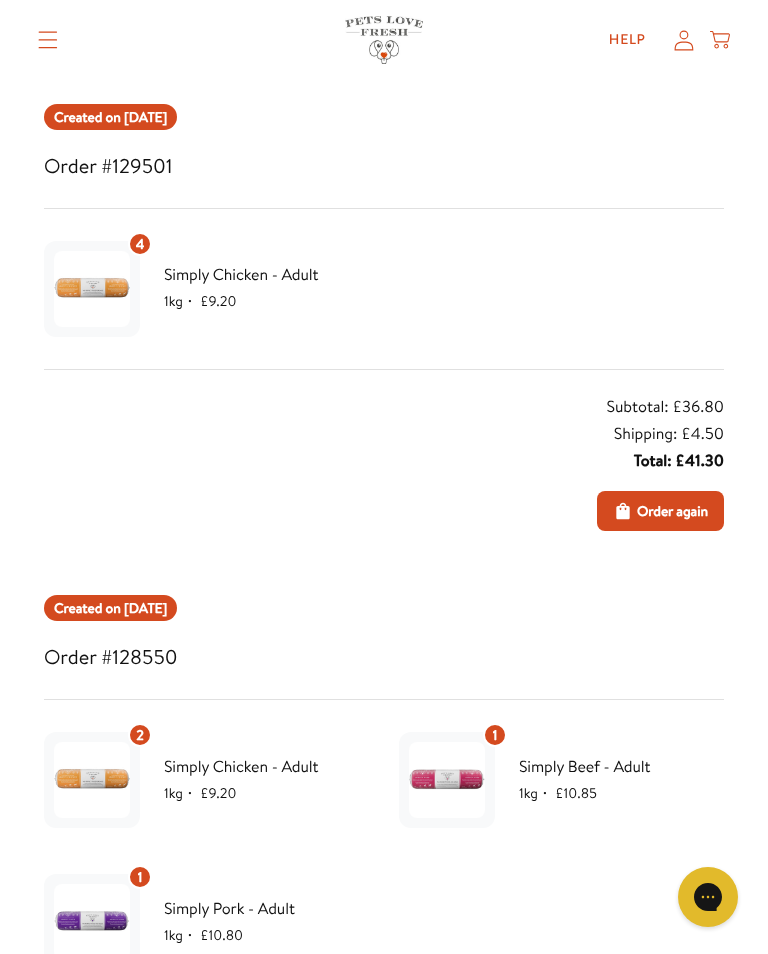 scroll, scrollTop: 724, scrollLeft: 0, axis: vertical 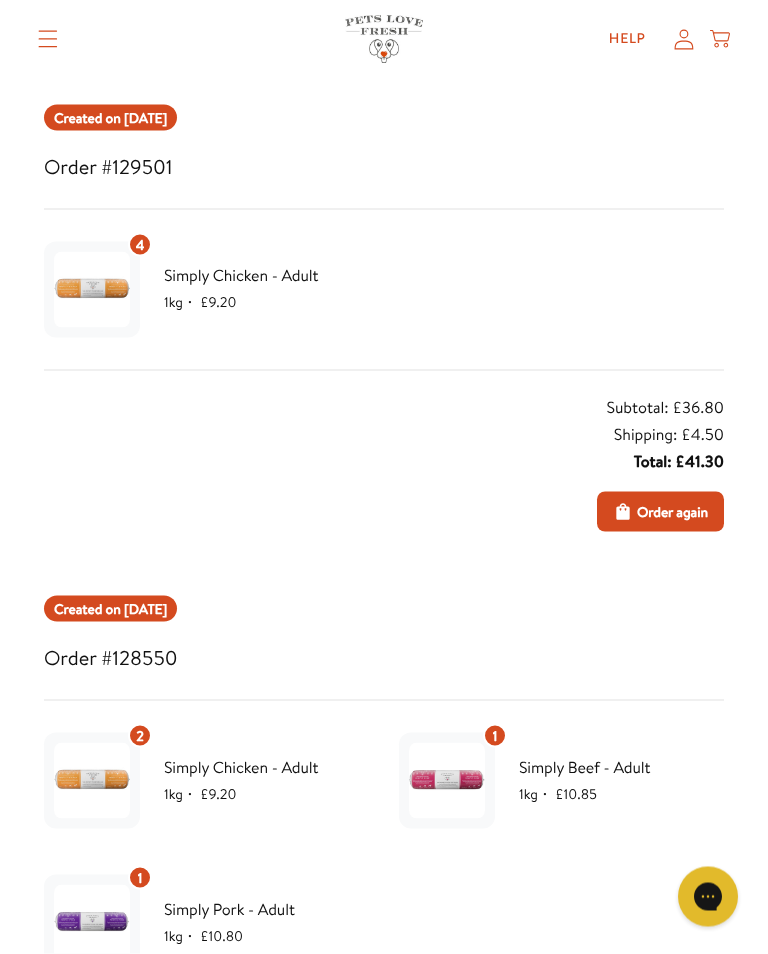 click on "Created on Jun 19, 2025 Order #129501 4 Simply Chicken - Adult 1kg  ・   £9.20 Subtotal: £36.80 Shipping: £4.50 Total:   £41.30    Order again" at bounding box center (384, 319) 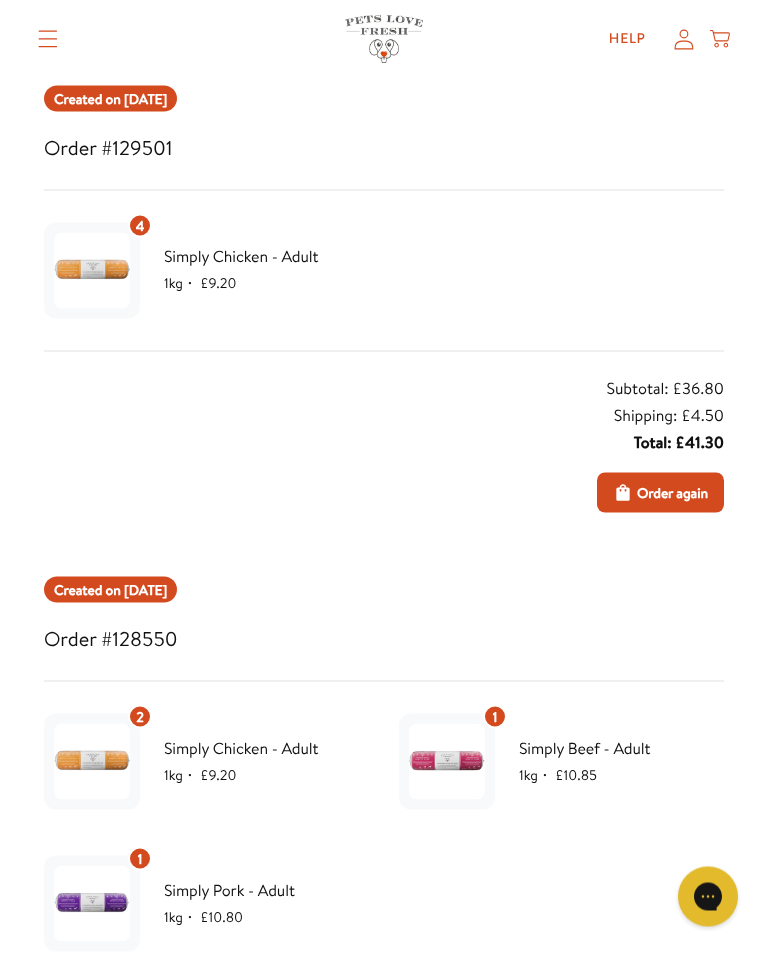 scroll, scrollTop: 733, scrollLeft: 0, axis: vertical 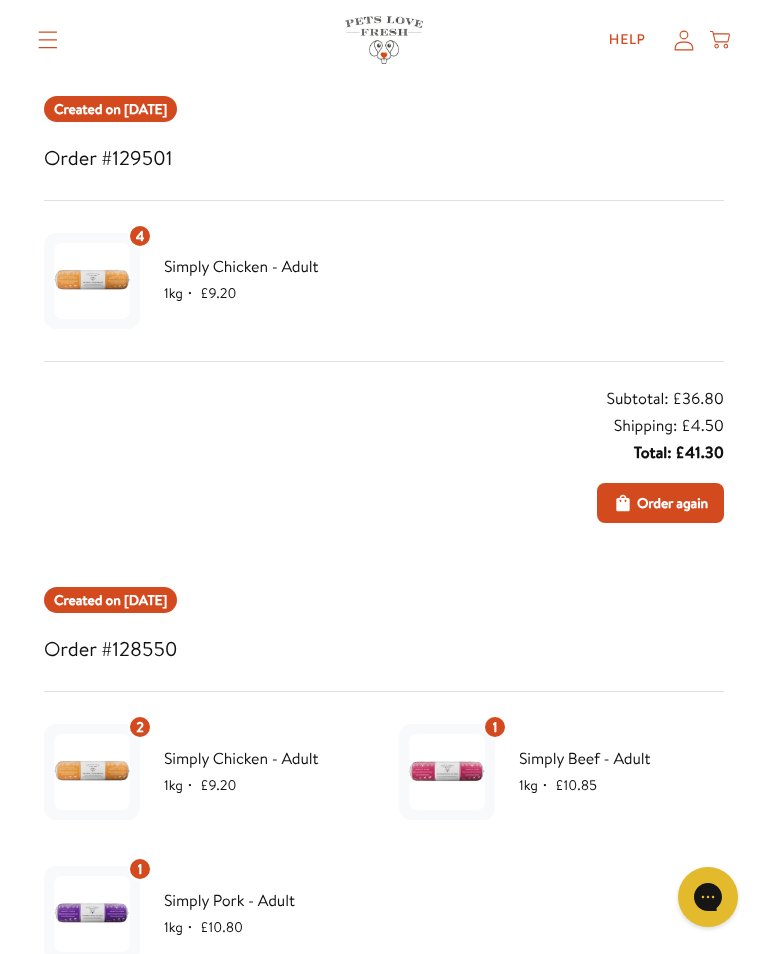 click on "Order again" at bounding box center (672, 503) 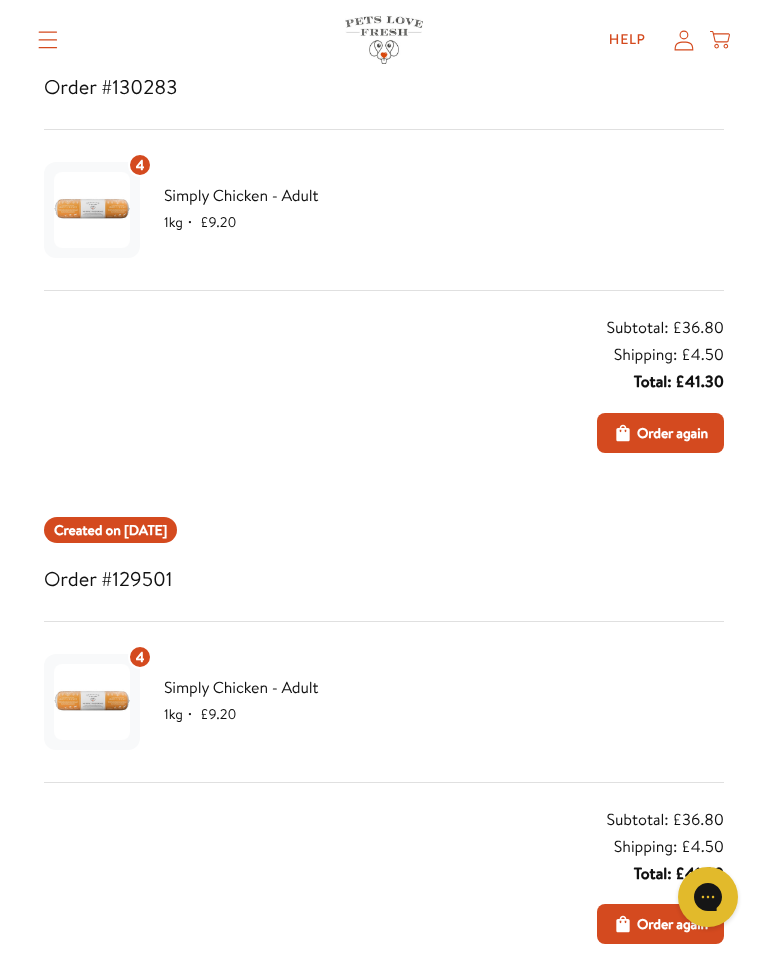 scroll, scrollTop: 310, scrollLeft: 0, axis: vertical 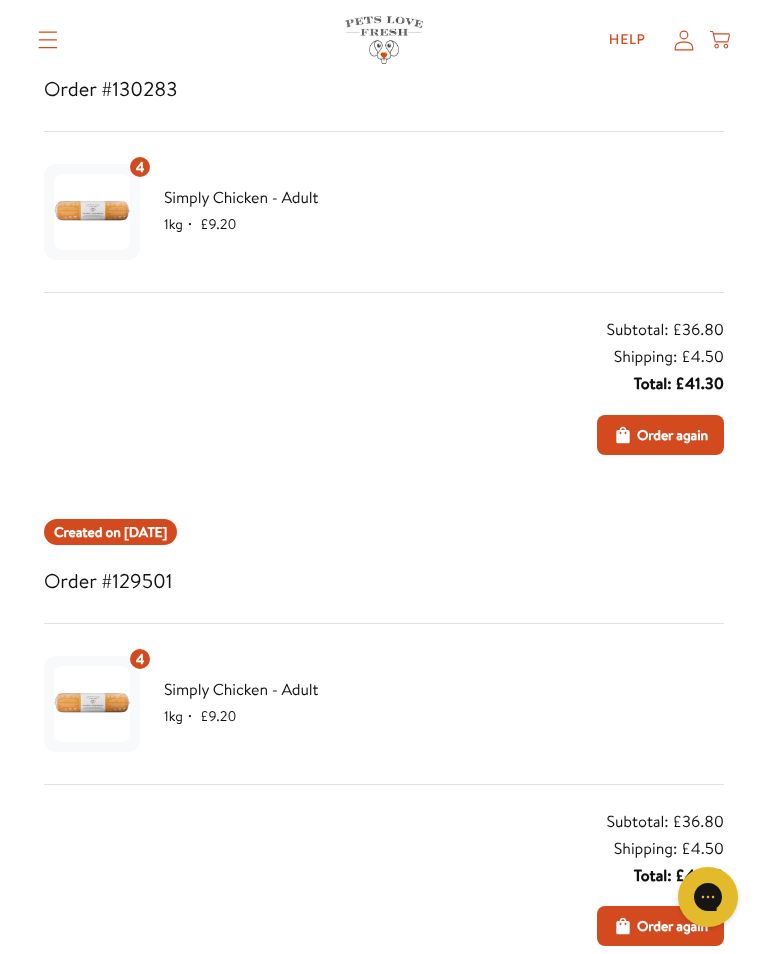 click on "Shipping: £4.50" at bounding box center (669, 357) 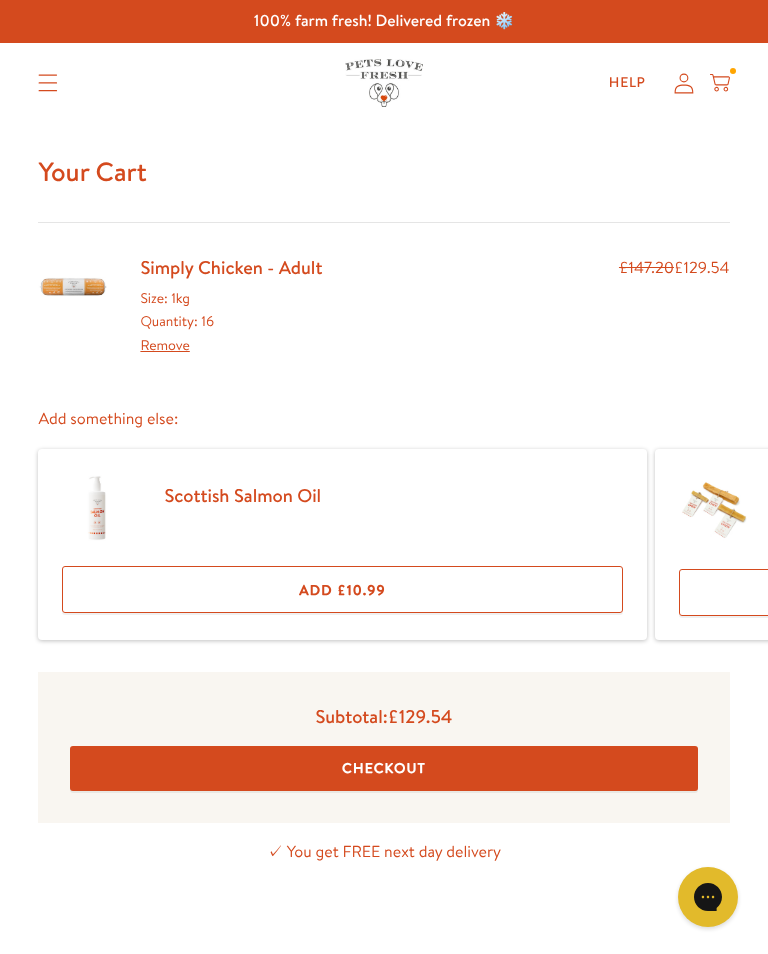 scroll, scrollTop: 0, scrollLeft: 0, axis: both 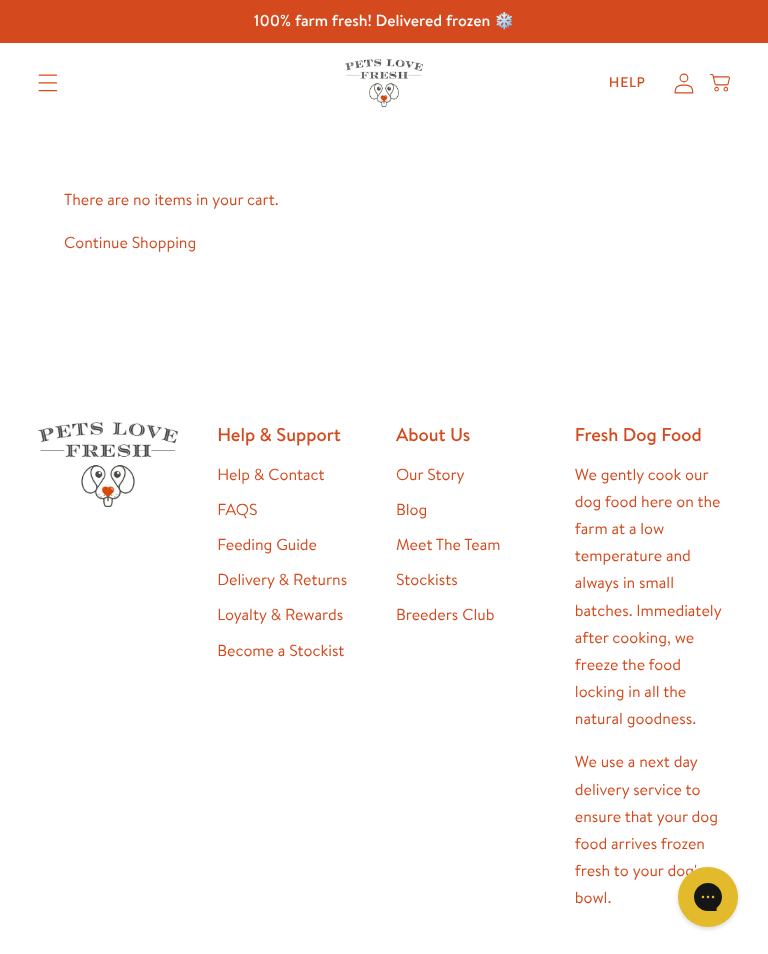 click on "Continue Shopping" at bounding box center [130, 243] 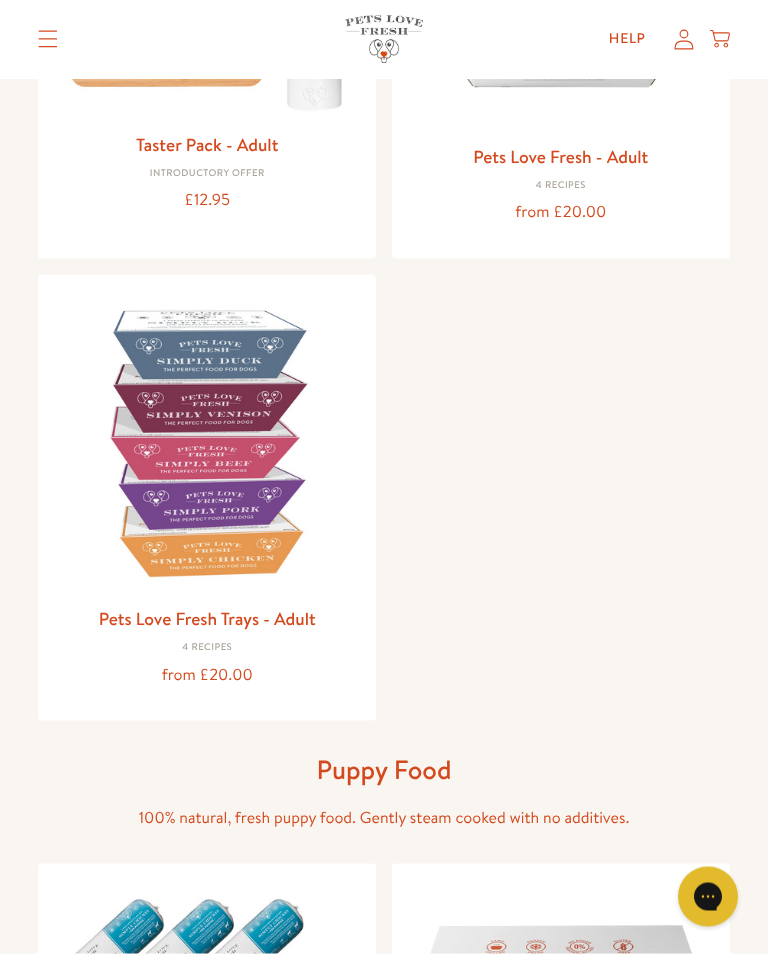 scroll, scrollTop: 488, scrollLeft: 0, axis: vertical 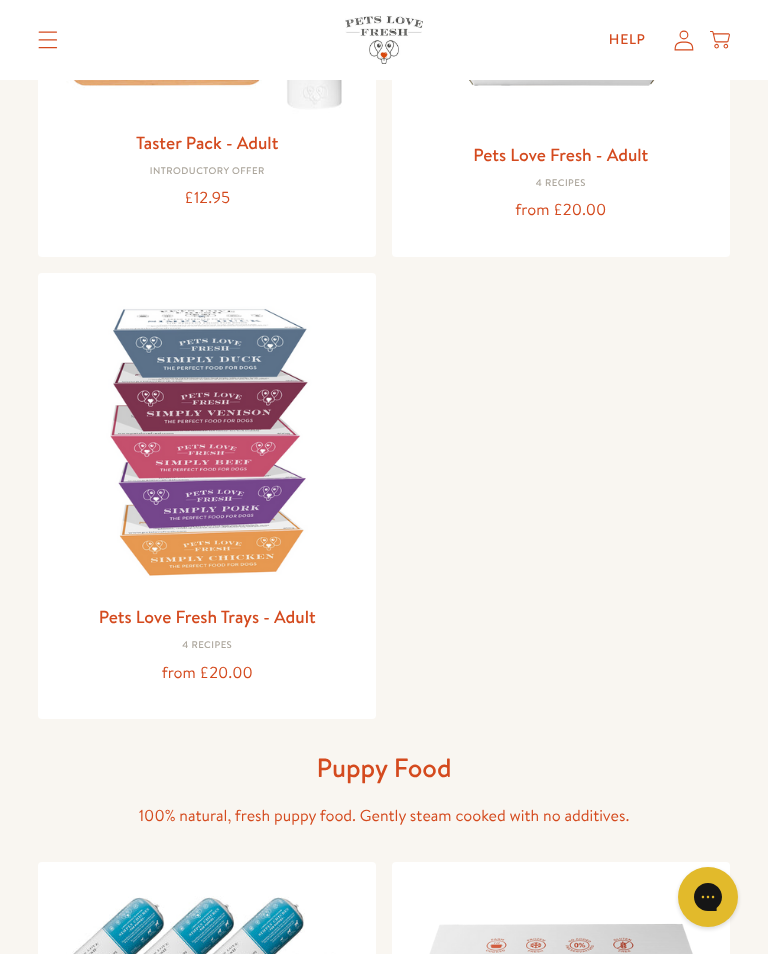 click at bounding box center [207, 442] 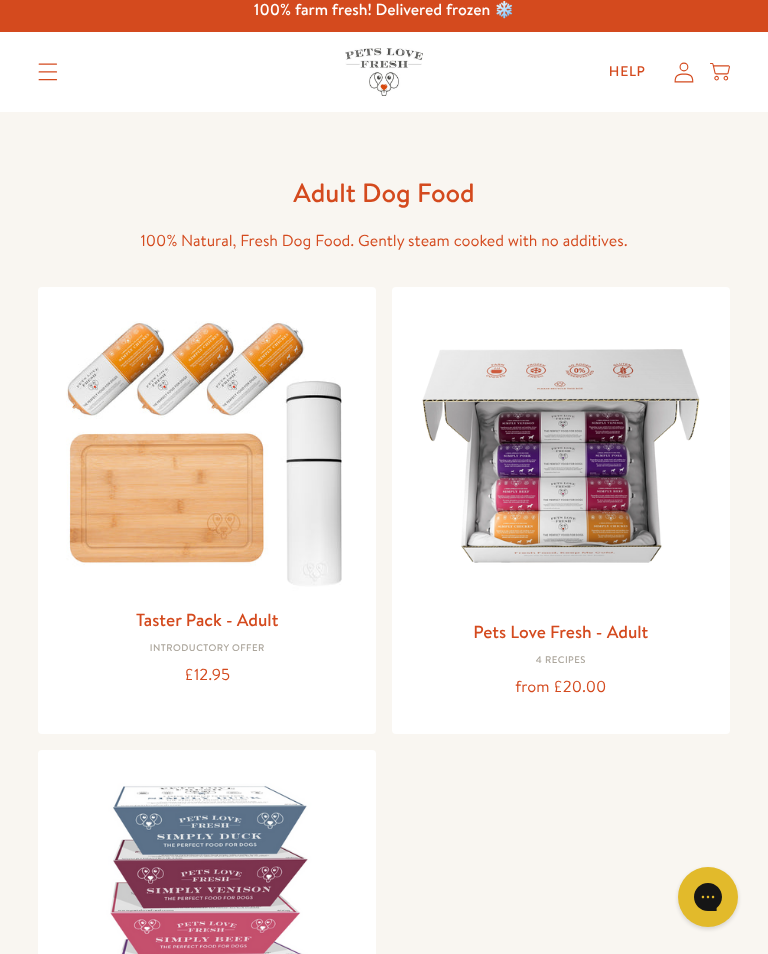 scroll, scrollTop: 0, scrollLeft: 0, axis: both 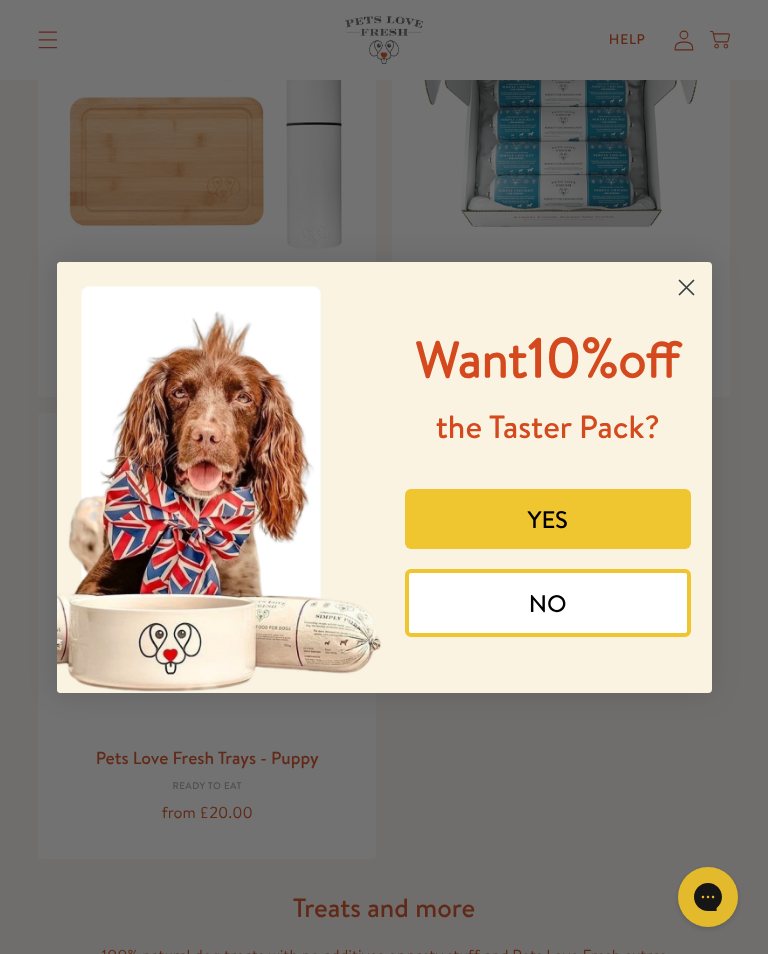click 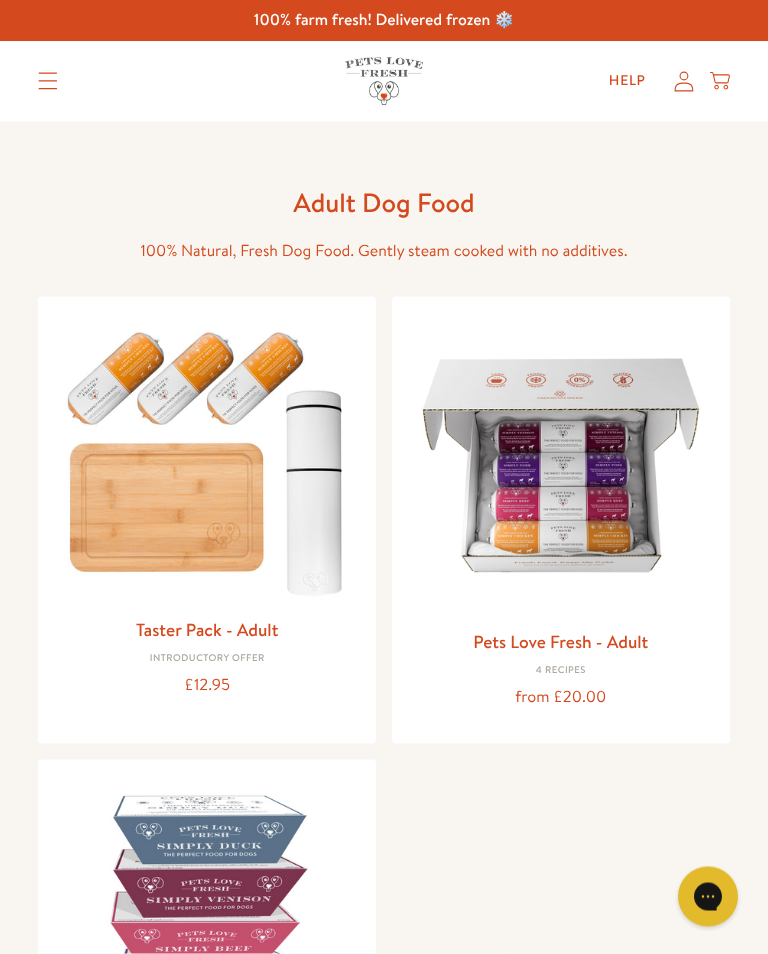 scroll, scrollTop: 0, scrollLeft: 0, axis: both 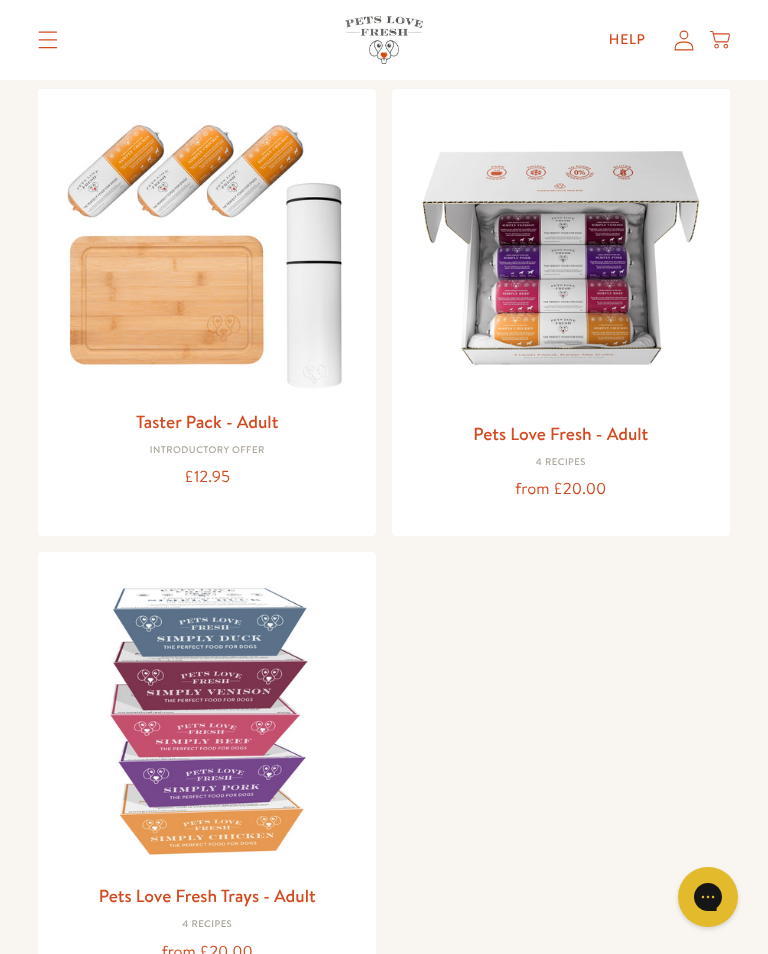 click on "Pets Love Fresh - Adult" at bounding box center [560, 433] 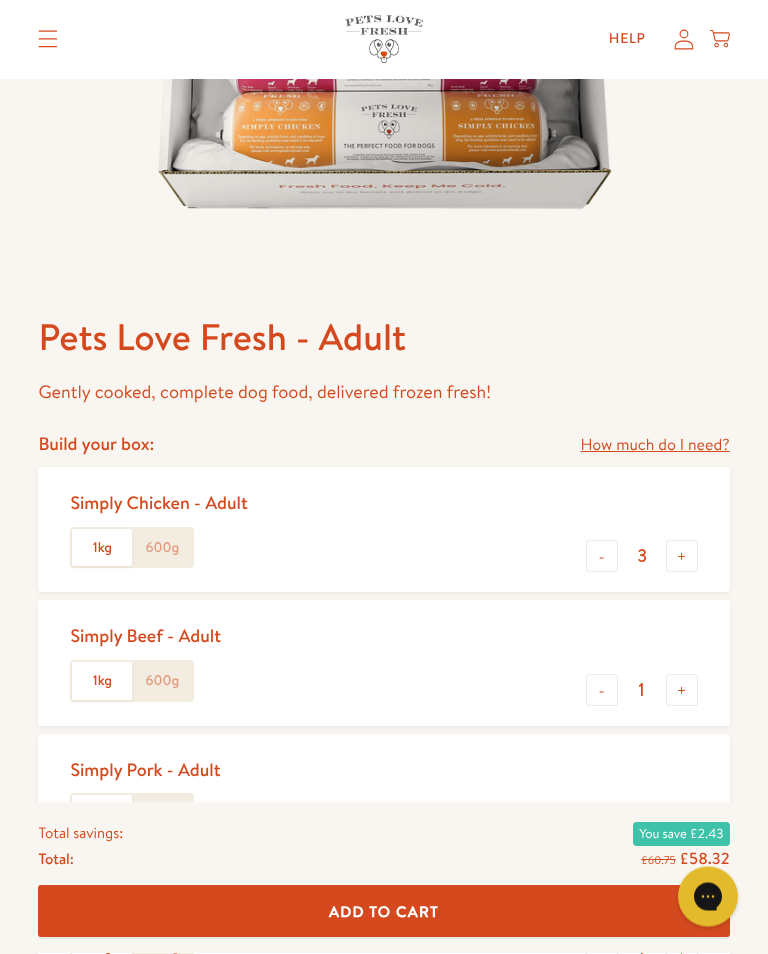 scroll, scrollTop: 501, scrollLeft: 0, axis: vertical 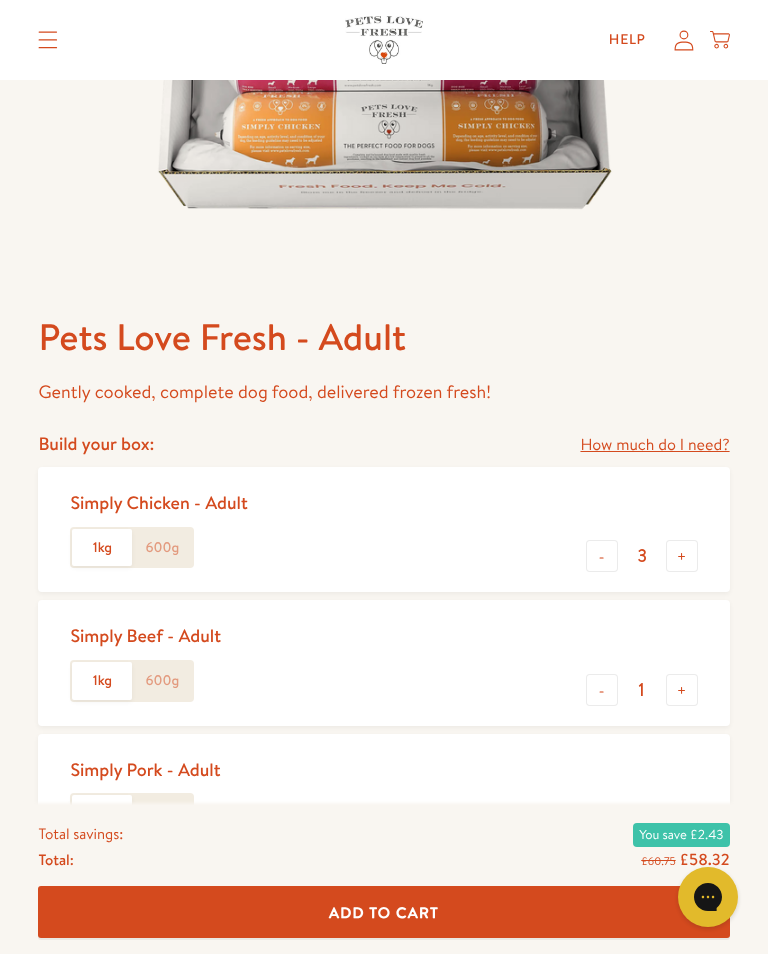 click on "600g" 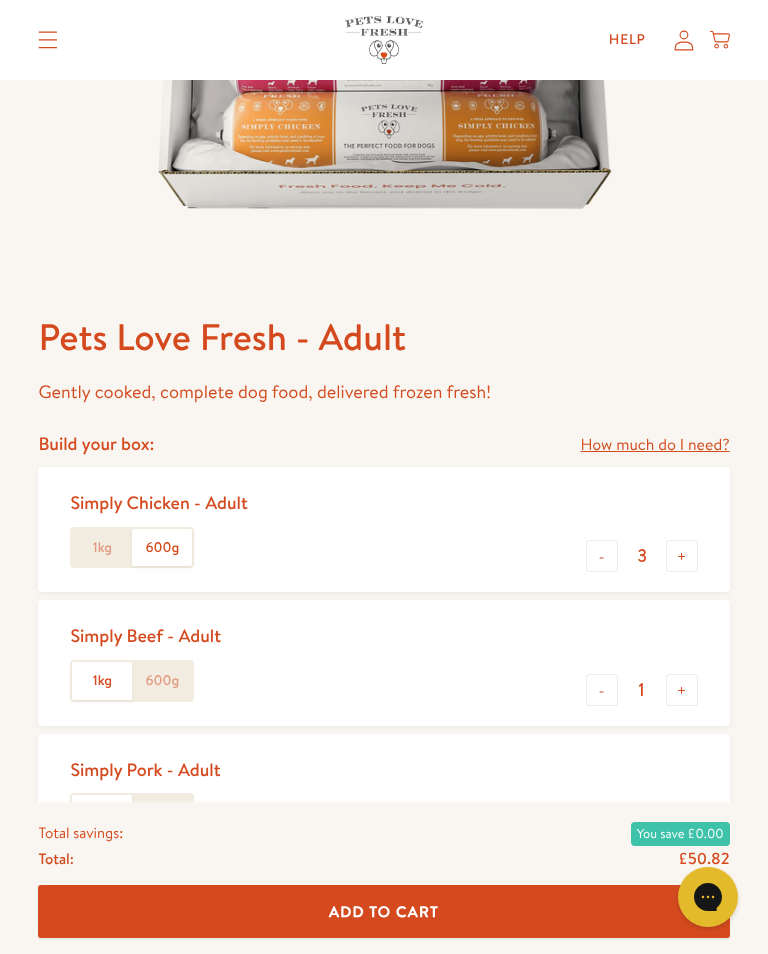 click on "600g" 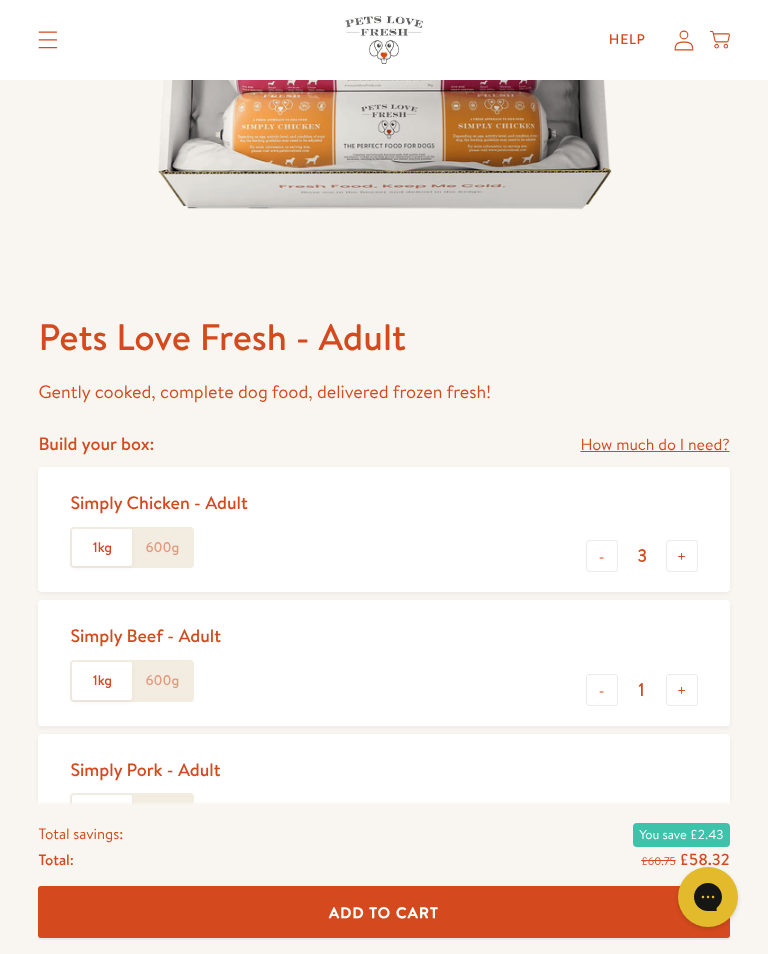click on "600g" 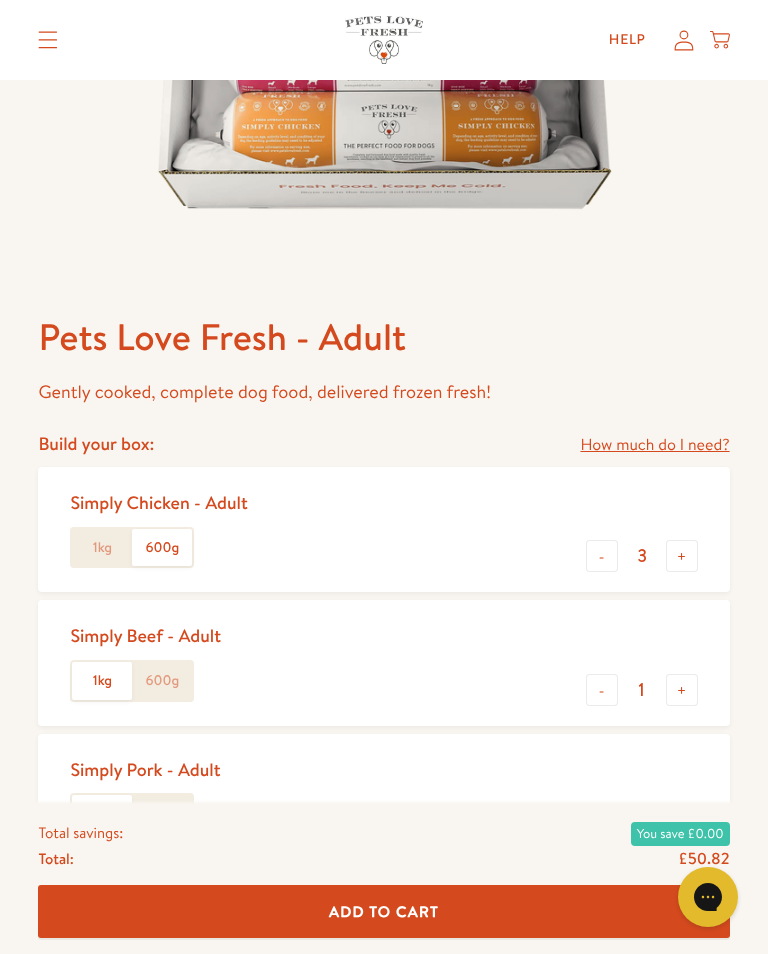 click on "+" at bounding box center (682, 556) 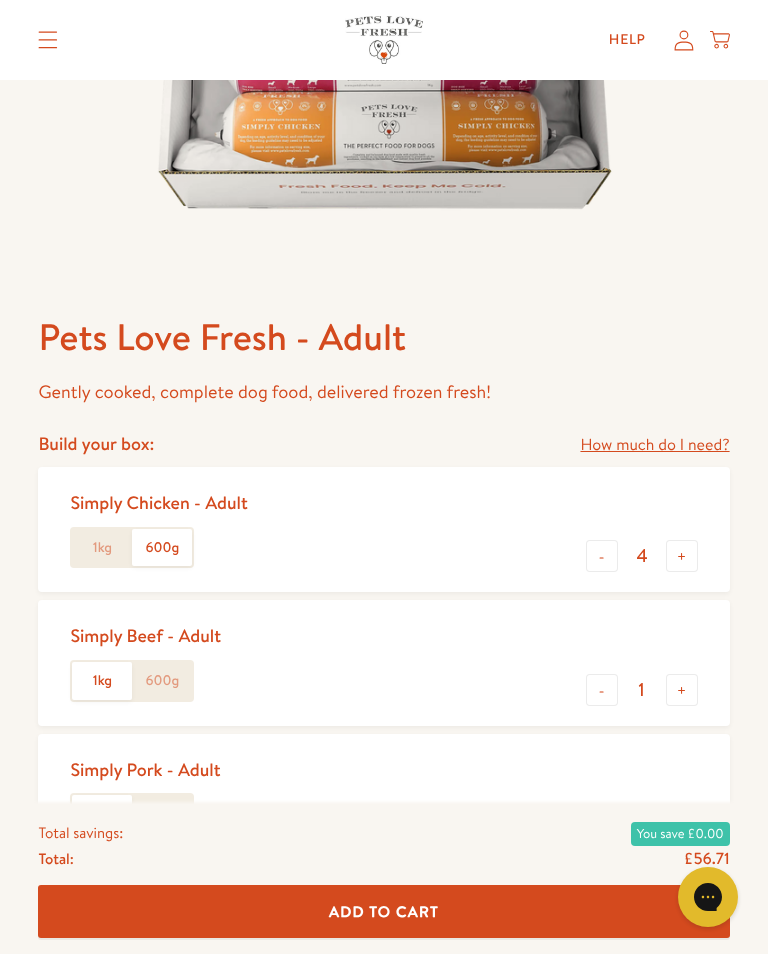 click on "+" at bounding box center (682, 556) 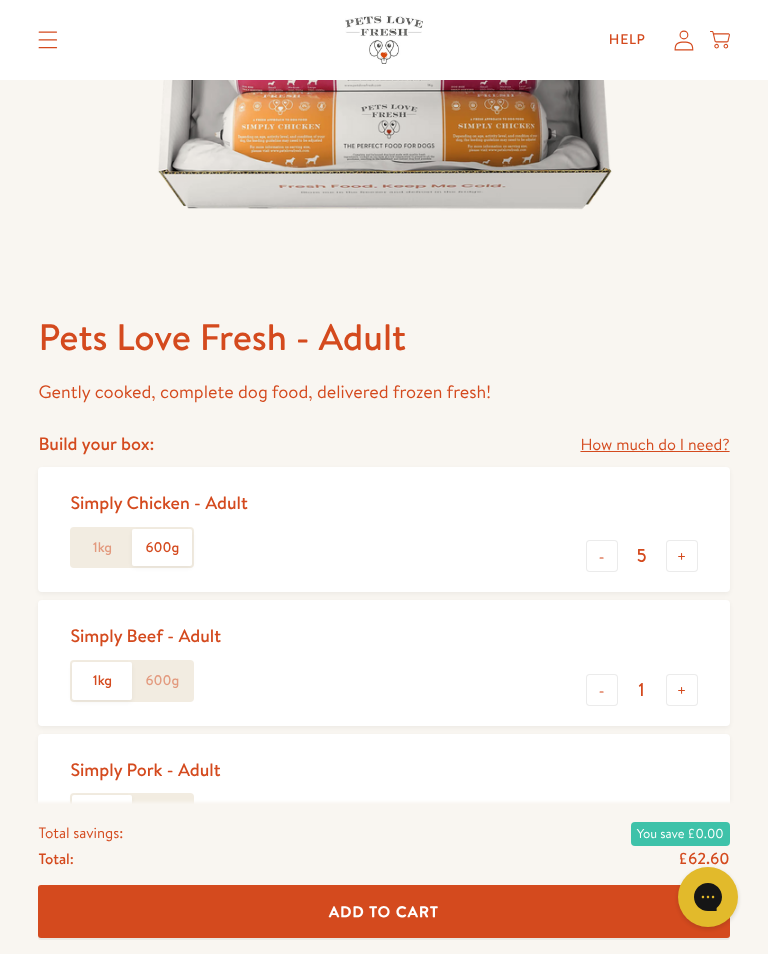 click on "-" at bounding box center (602, 690) 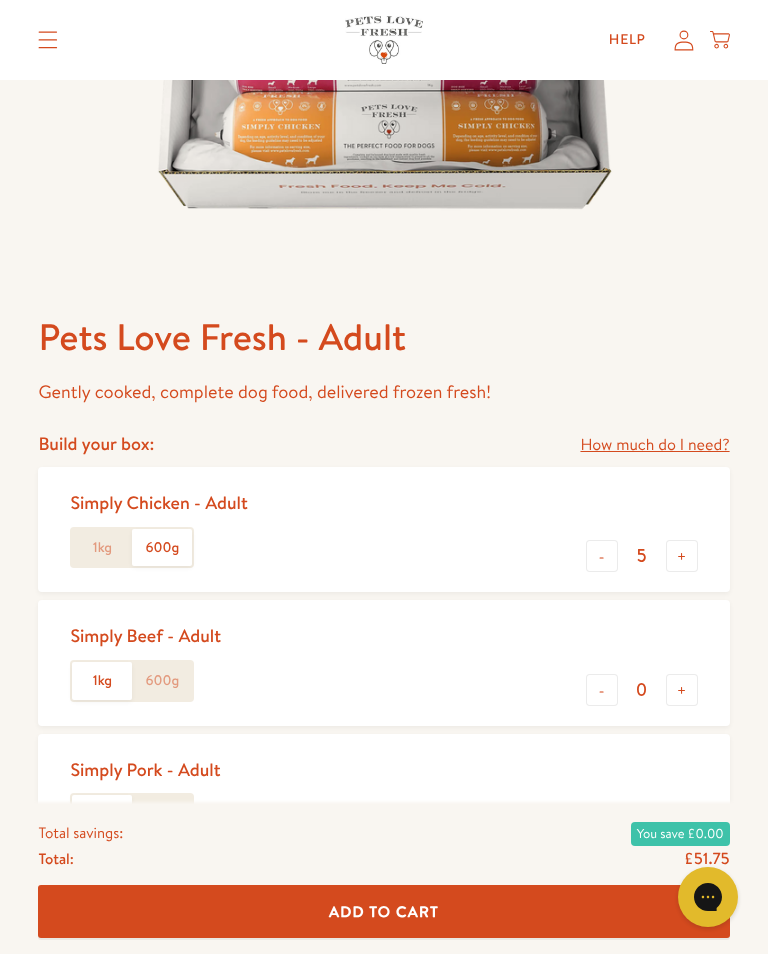 click on "-" at bounding box center [602, 823] 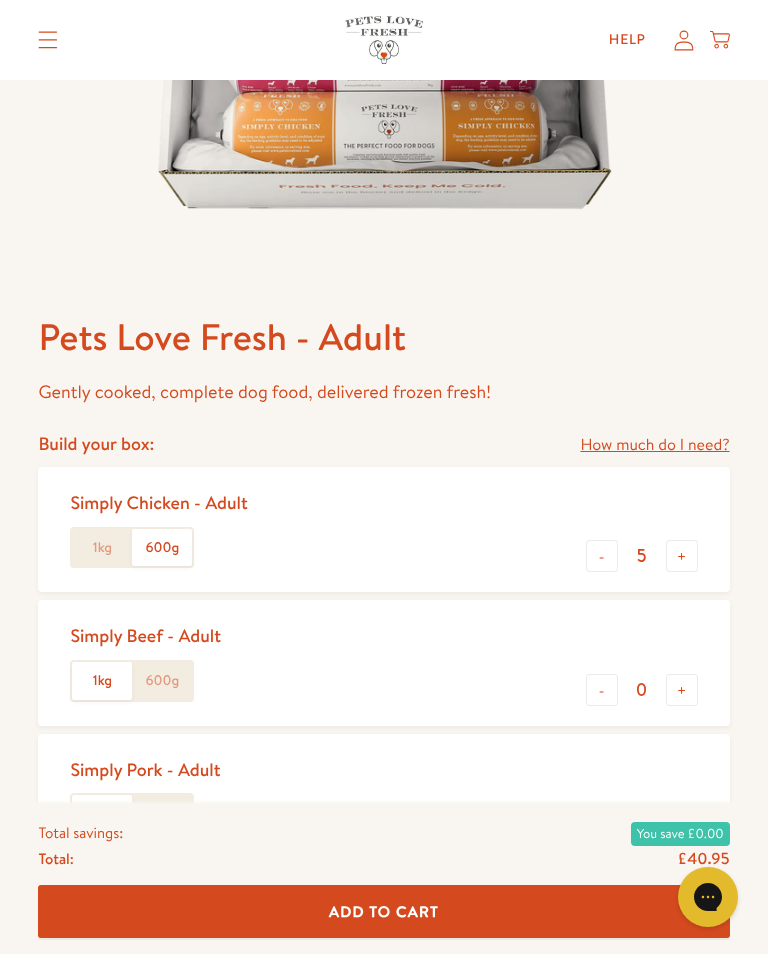 click on "600g" 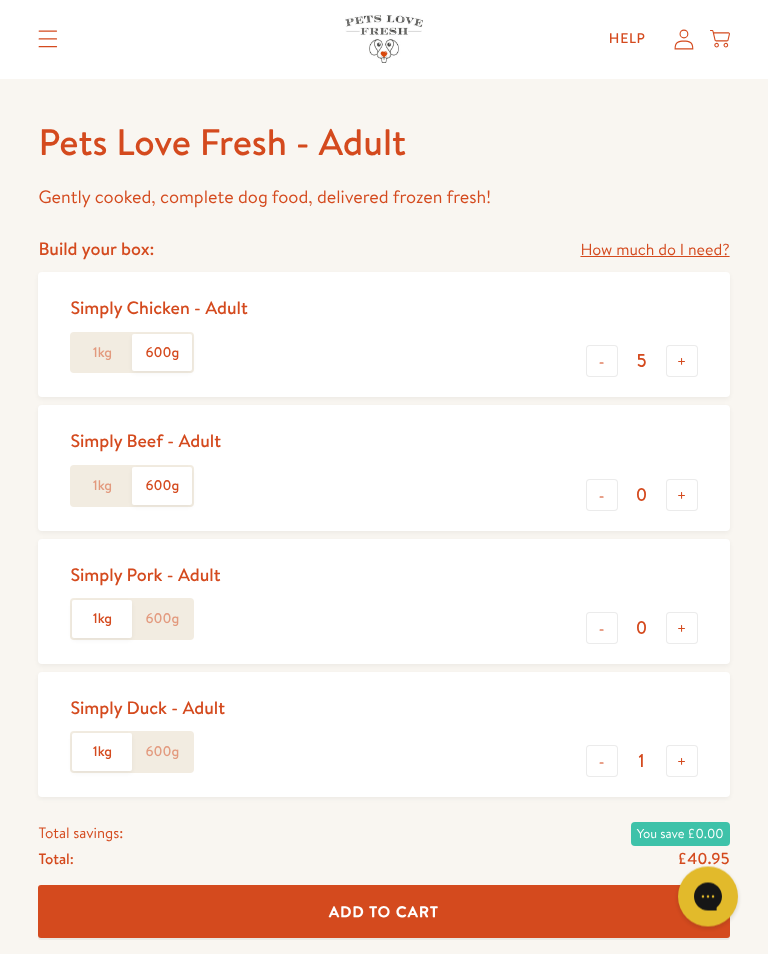 scroll, scrollTop: 697, scrollLeft: 0, axis: vertical 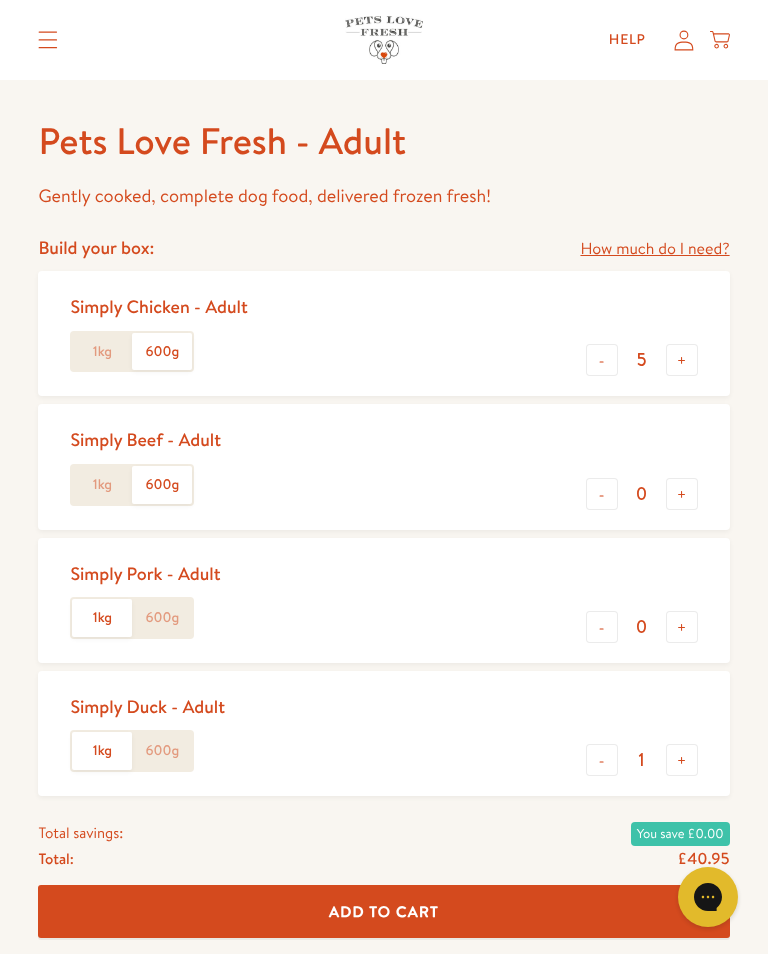 click on "+" at bounding box center [682, 360] 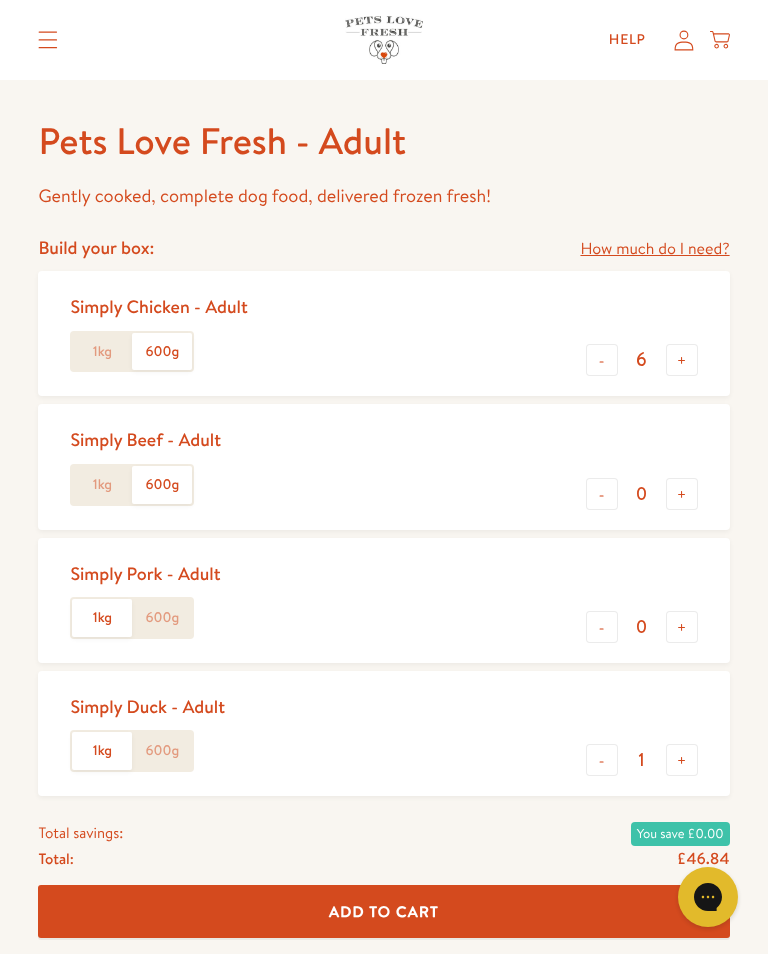 click on "Add To Cart" at bounding box center (384, 911) 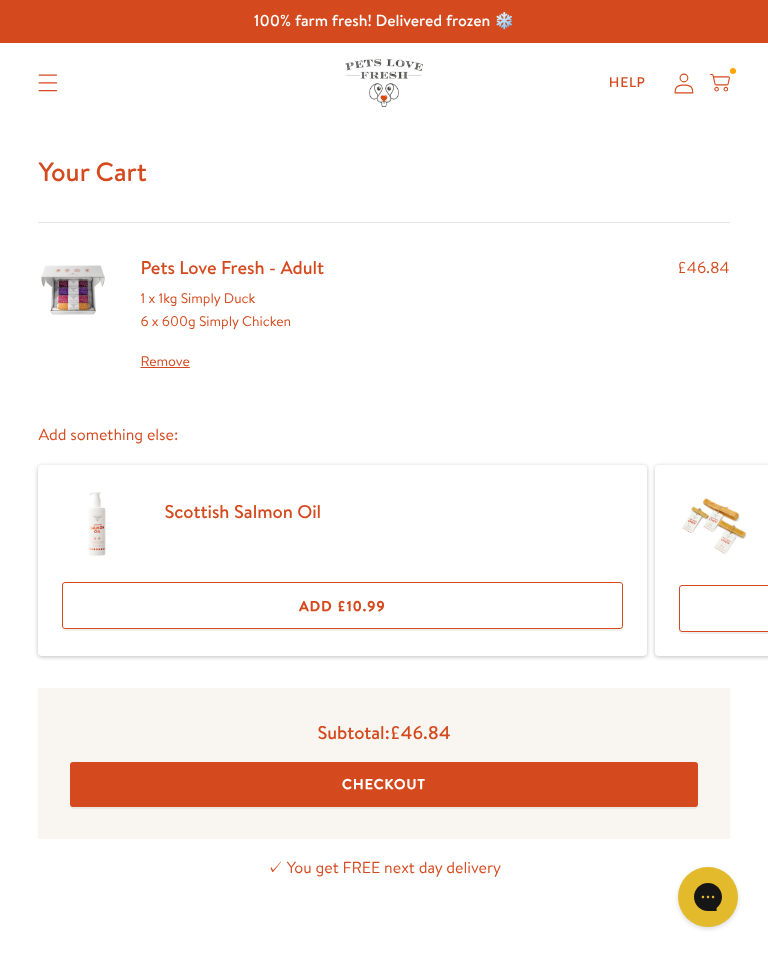 scroll, scrollTop: 0, scrollLeft: 0, axis: both 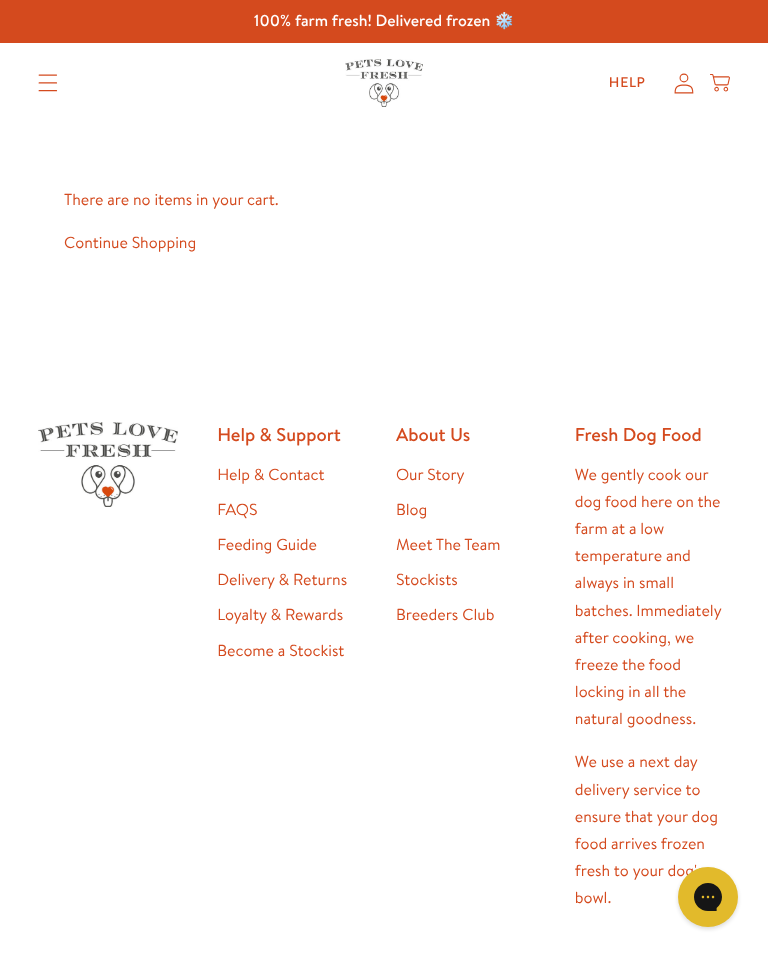 click on "There are no items in your cart." at bounding box center [384, 200] 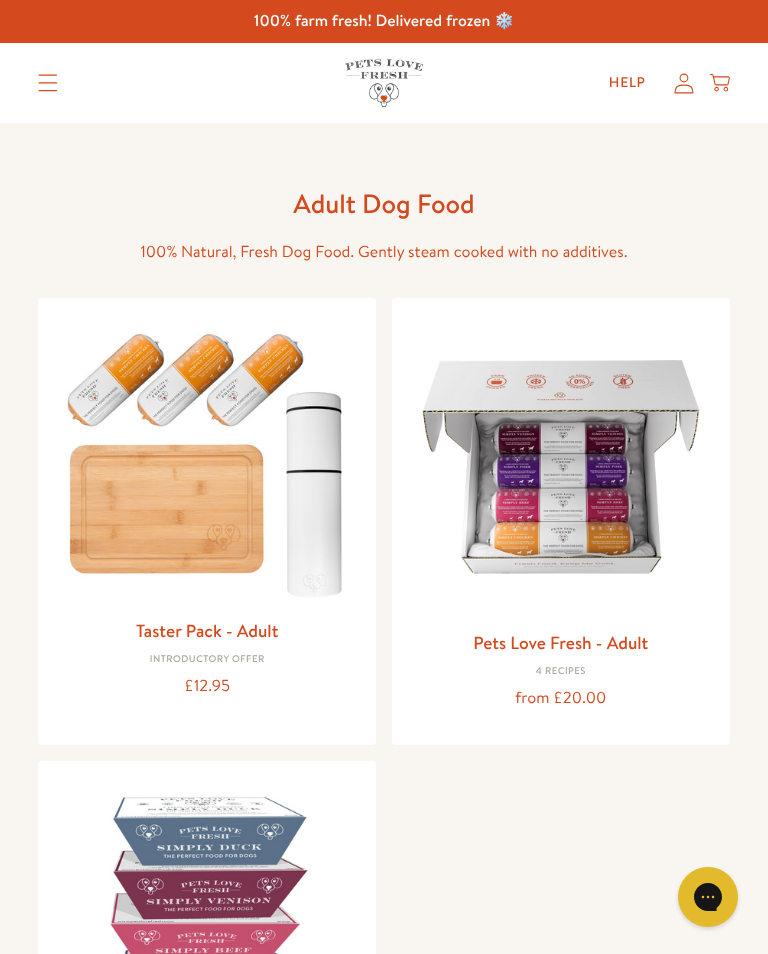 scroll, scrollTop: 0, scrollLeft: 0, axis: both 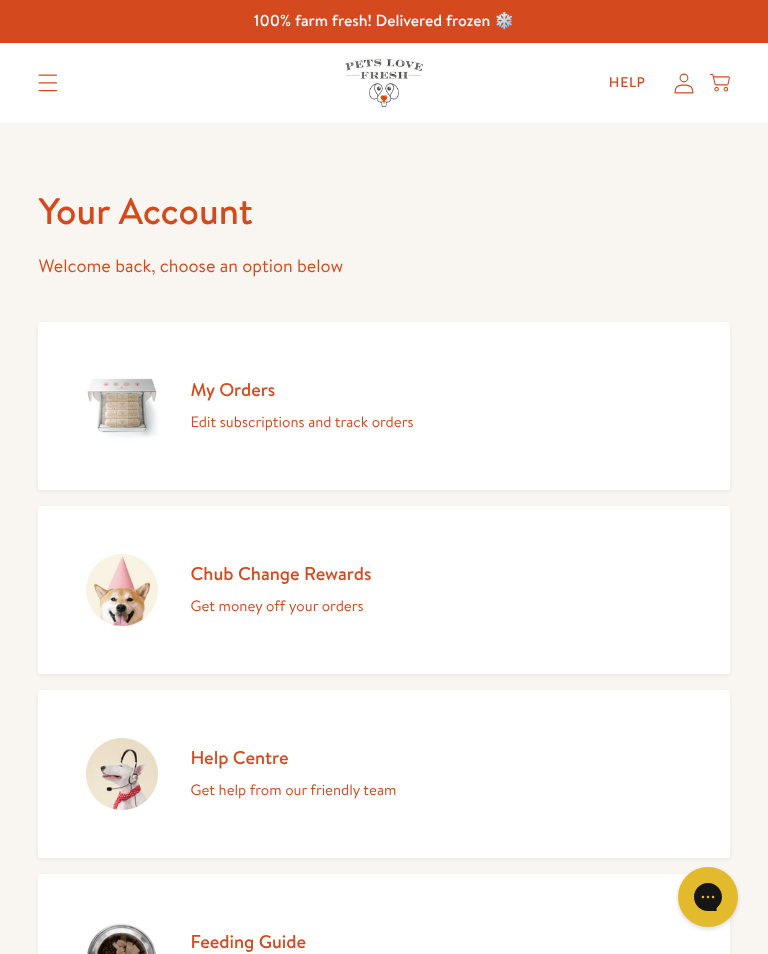 click at bounding box center [122, 406] 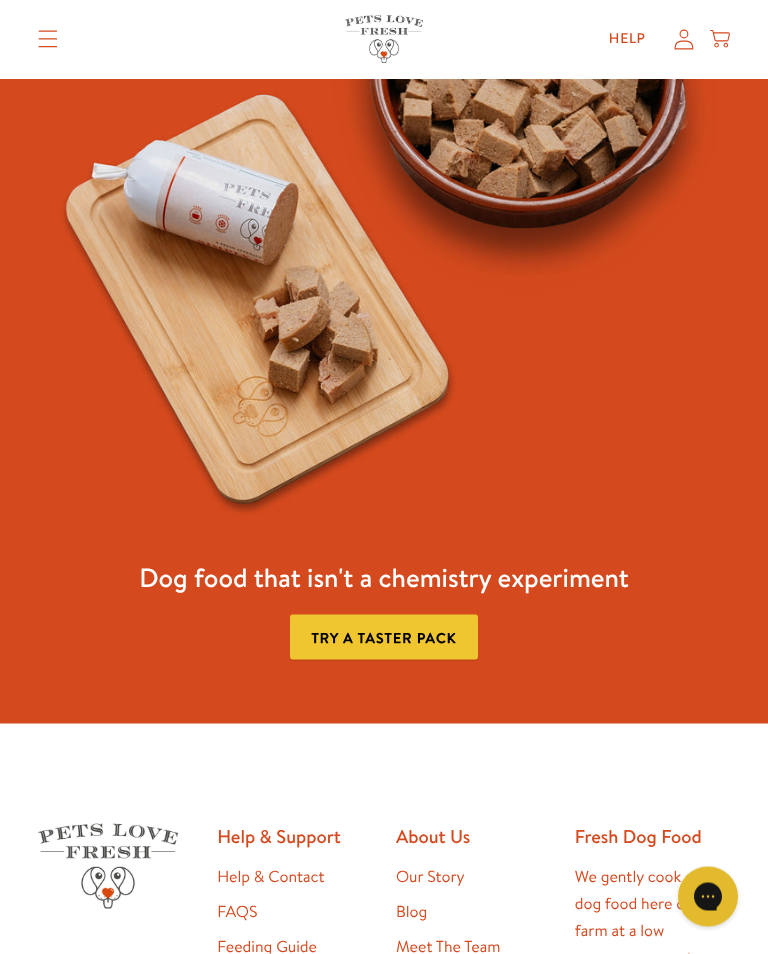 scroll, scrollTop: 279, scrollLeft: 0, axis: vertical 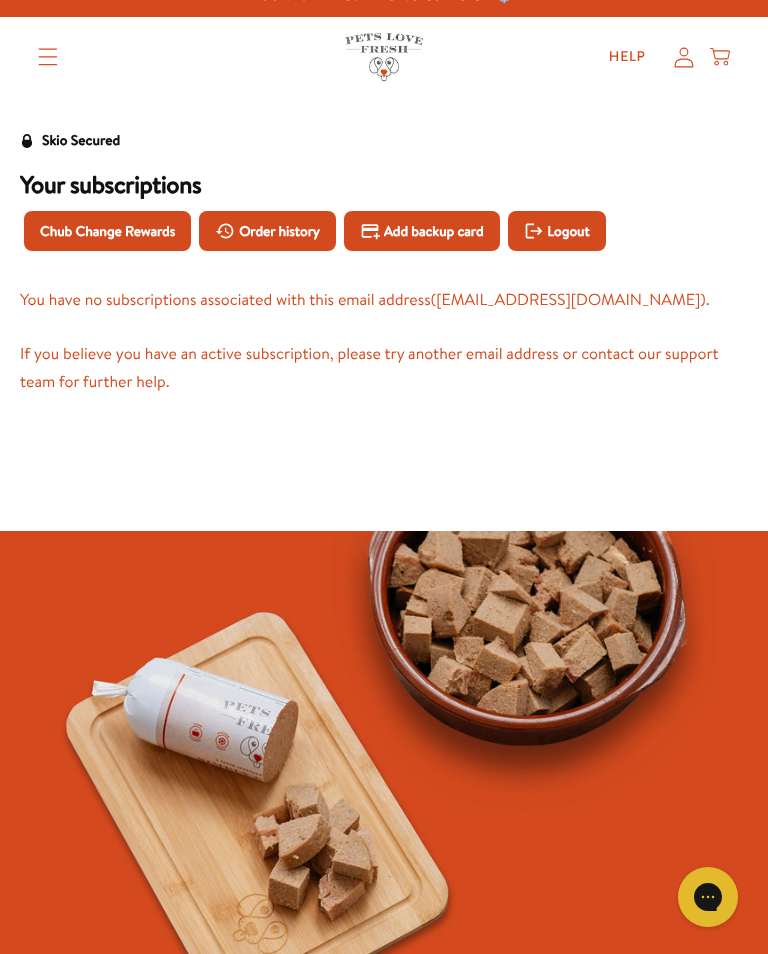 click on "Order history" at bounding box center (279, 231) 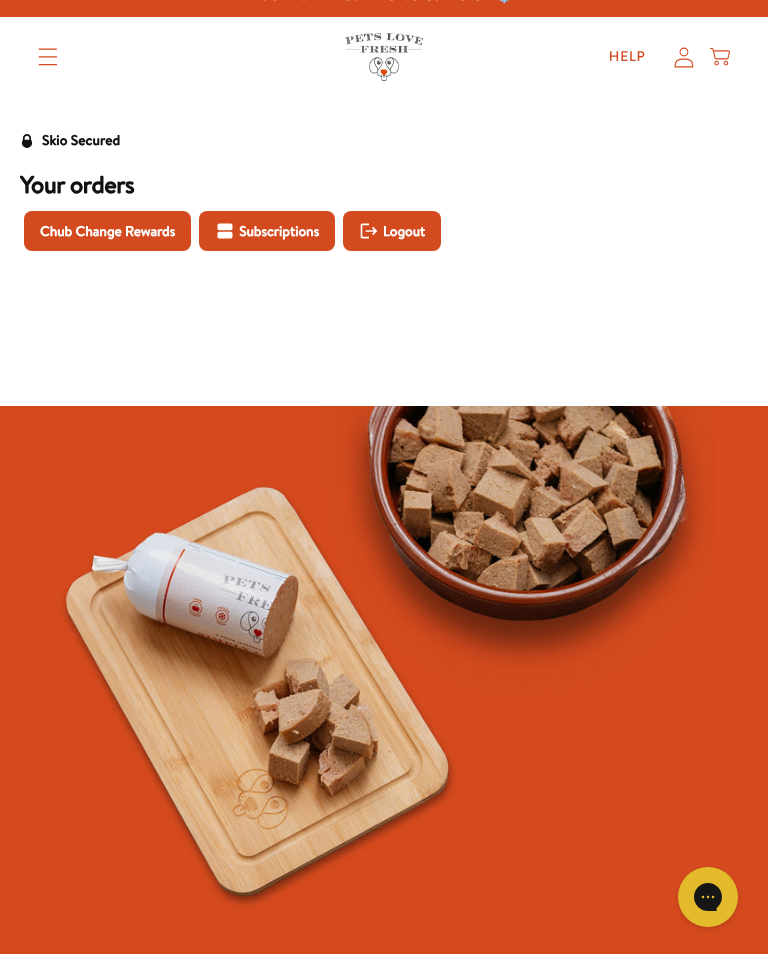 scroll, scrollTop: 0, scrollLeft: 0, axis: both 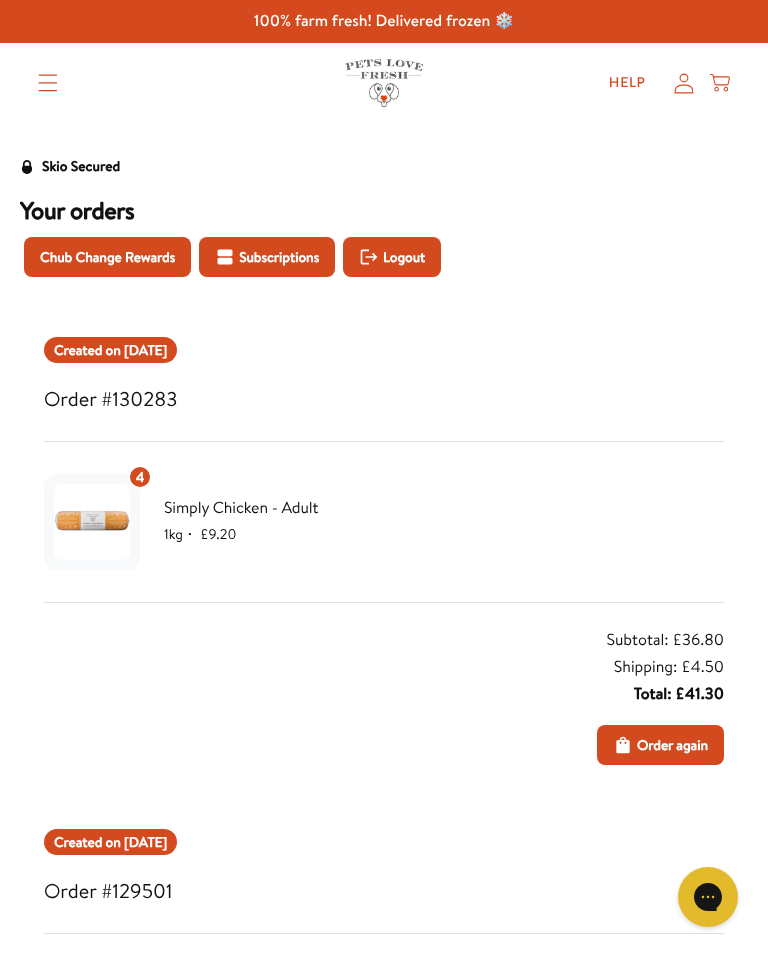 click on "Order again" at bounding box center (672, 745) 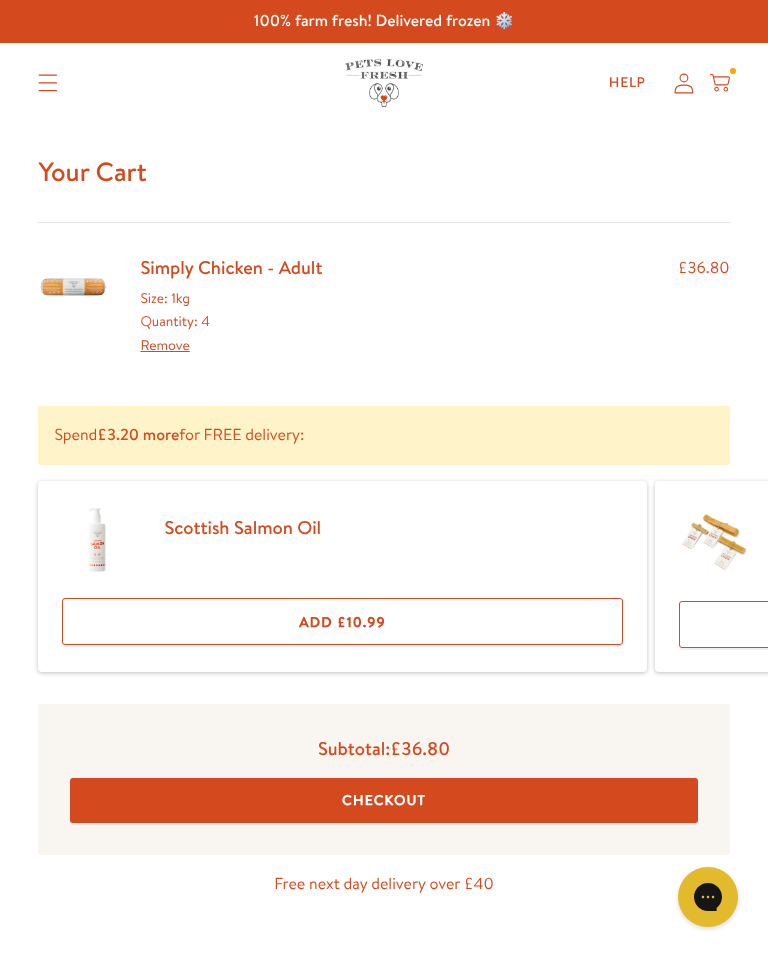 scroll, scrollTop: 0, scrollLeft: 0, axis: both 